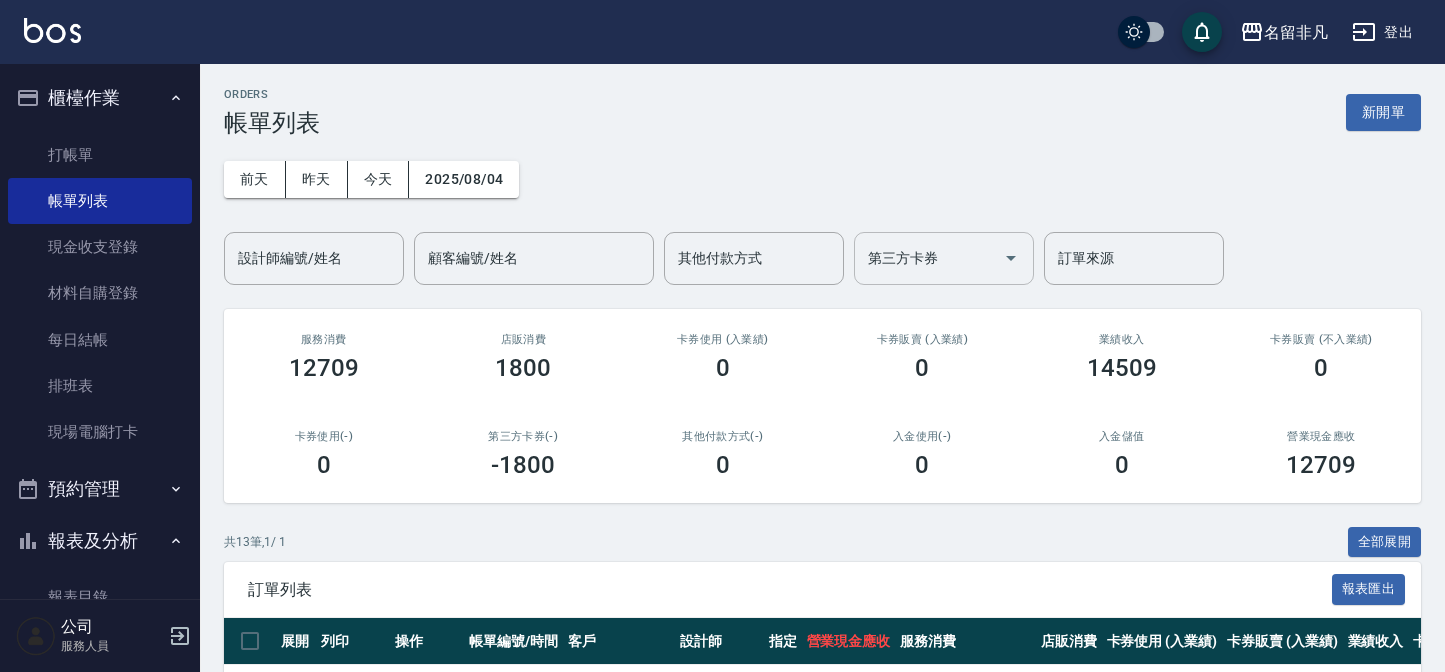 scroll, scrollTop: 181, scrollLeft: 0, axis: vertical 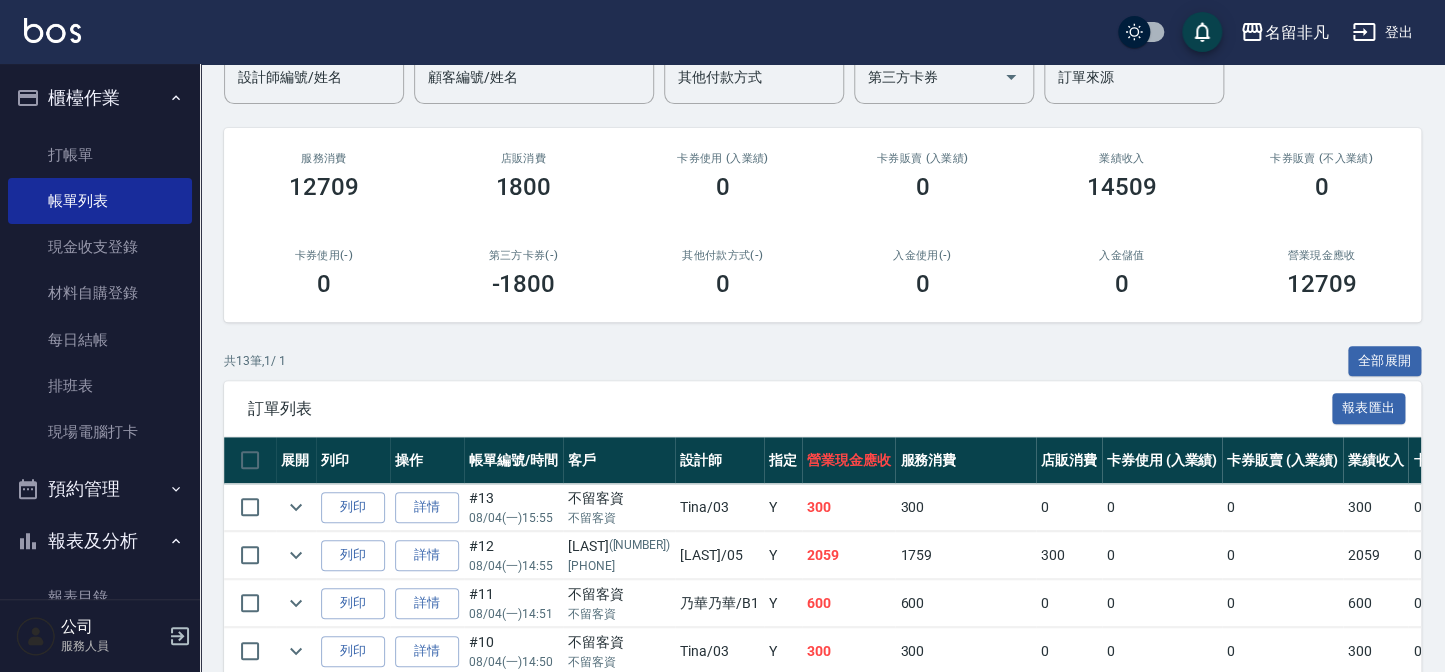 click on "訂單列表" at bounding box center [790, 409] 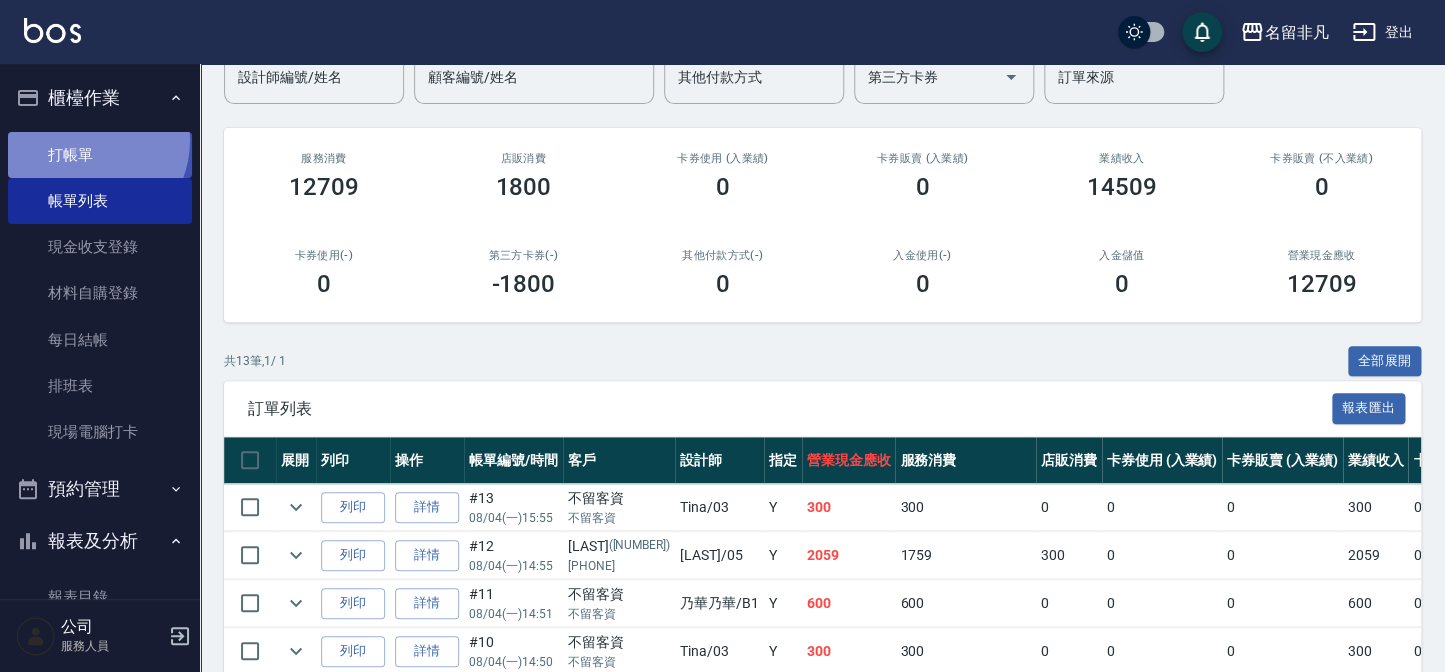click on "打帳單" at bounding box center (100, 155) 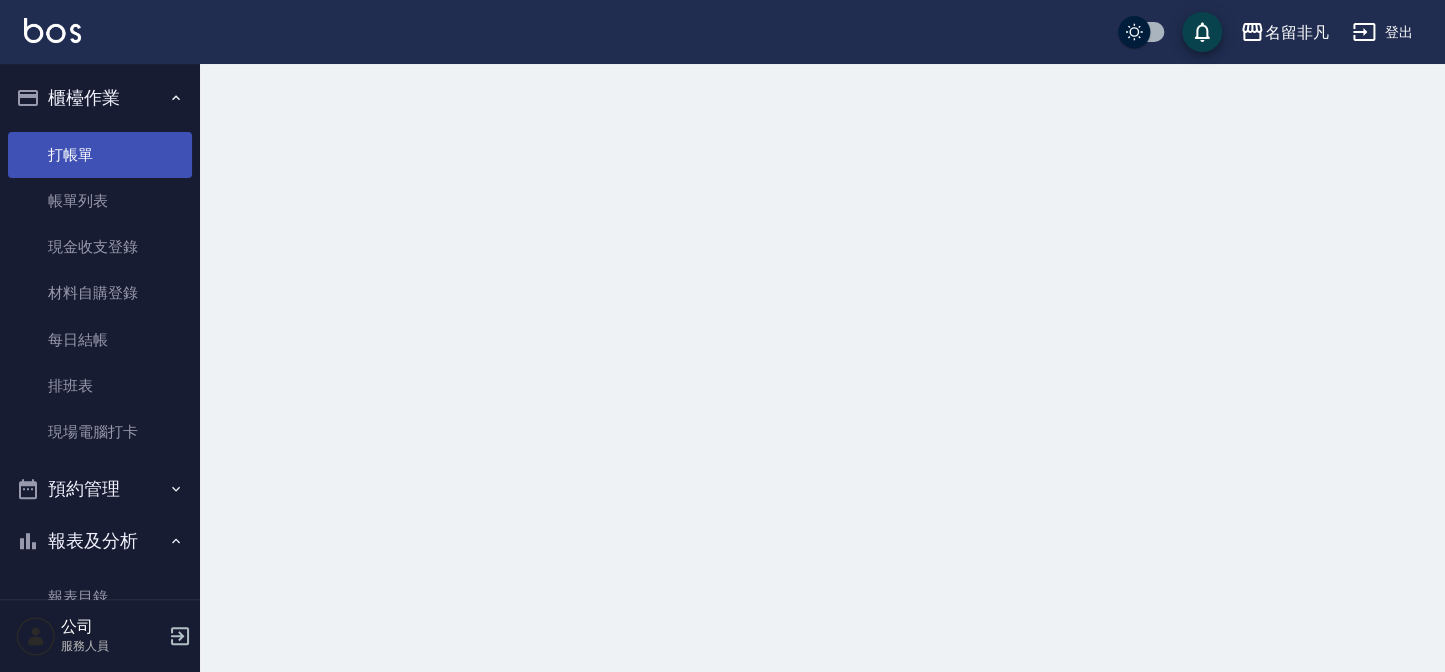 scroll, scrollTop: 0, scrollLeft: 0, axis: both 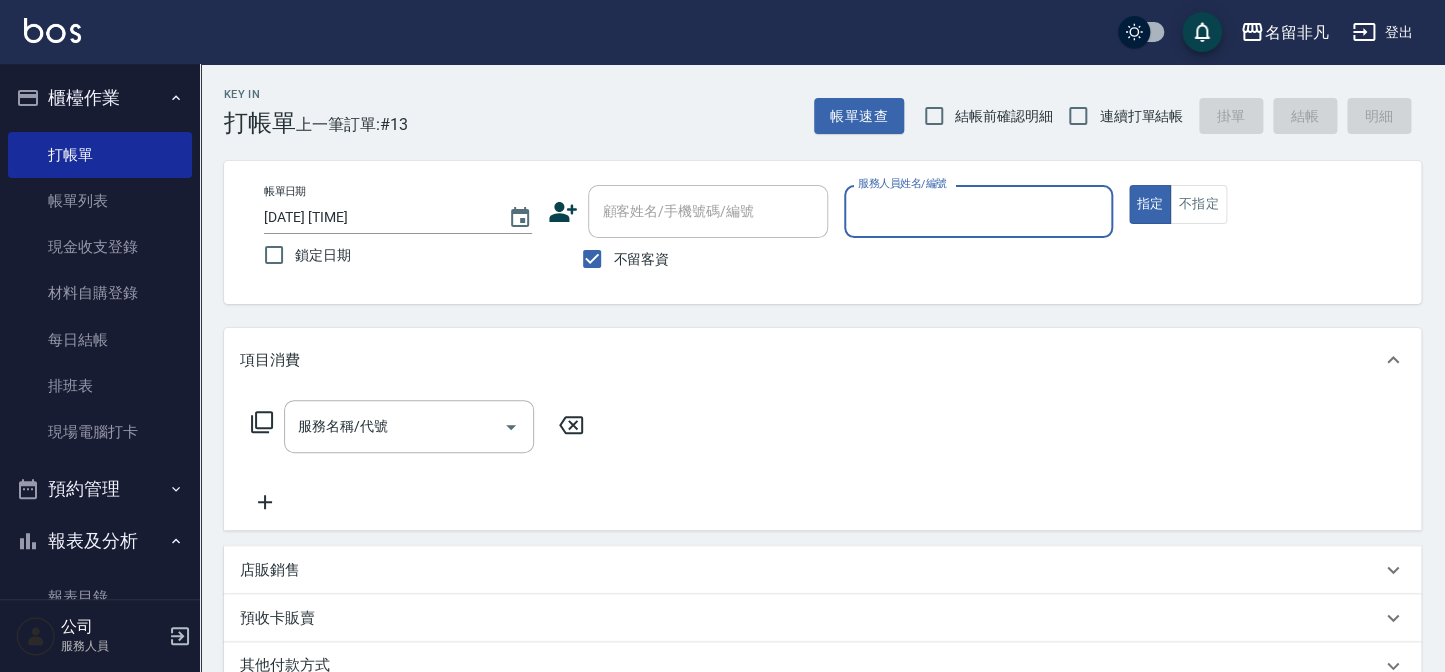 click on "不留客資" at bounding box center (641, 259) 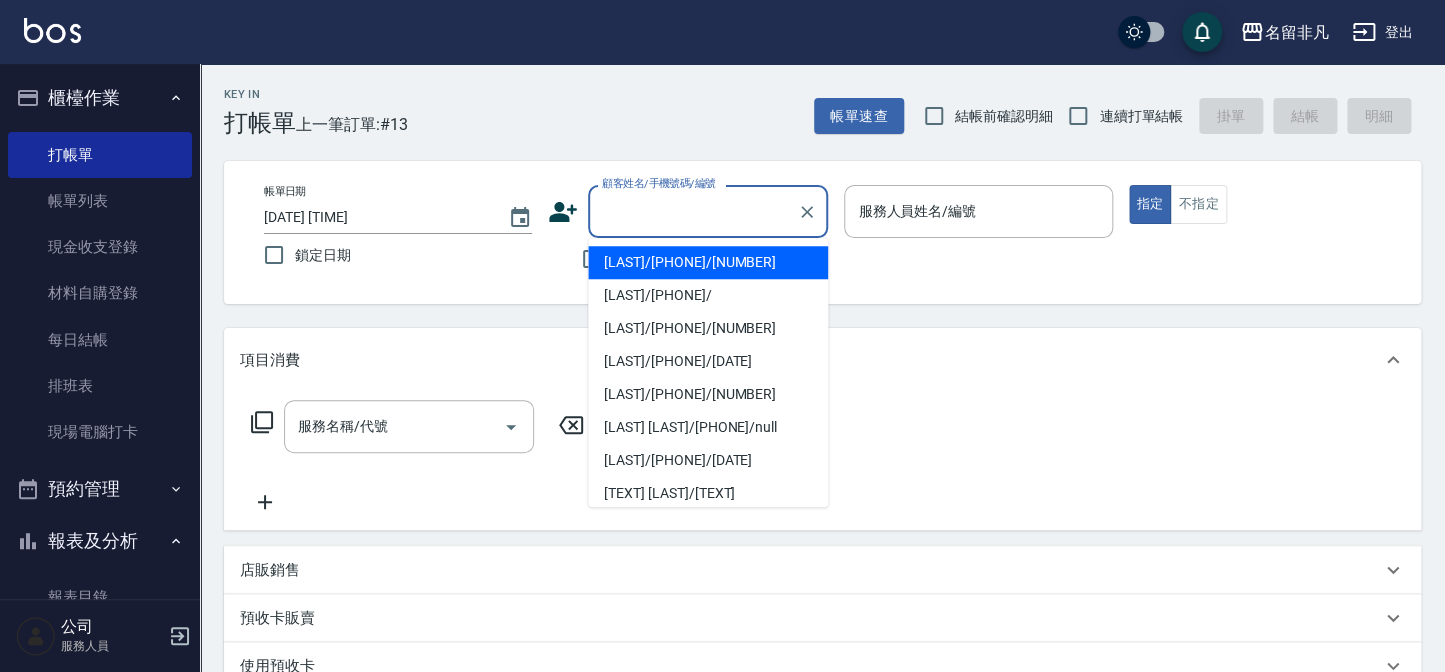click on "顧客姓名/手機號碼/編號" at bounding box center [693, 211] 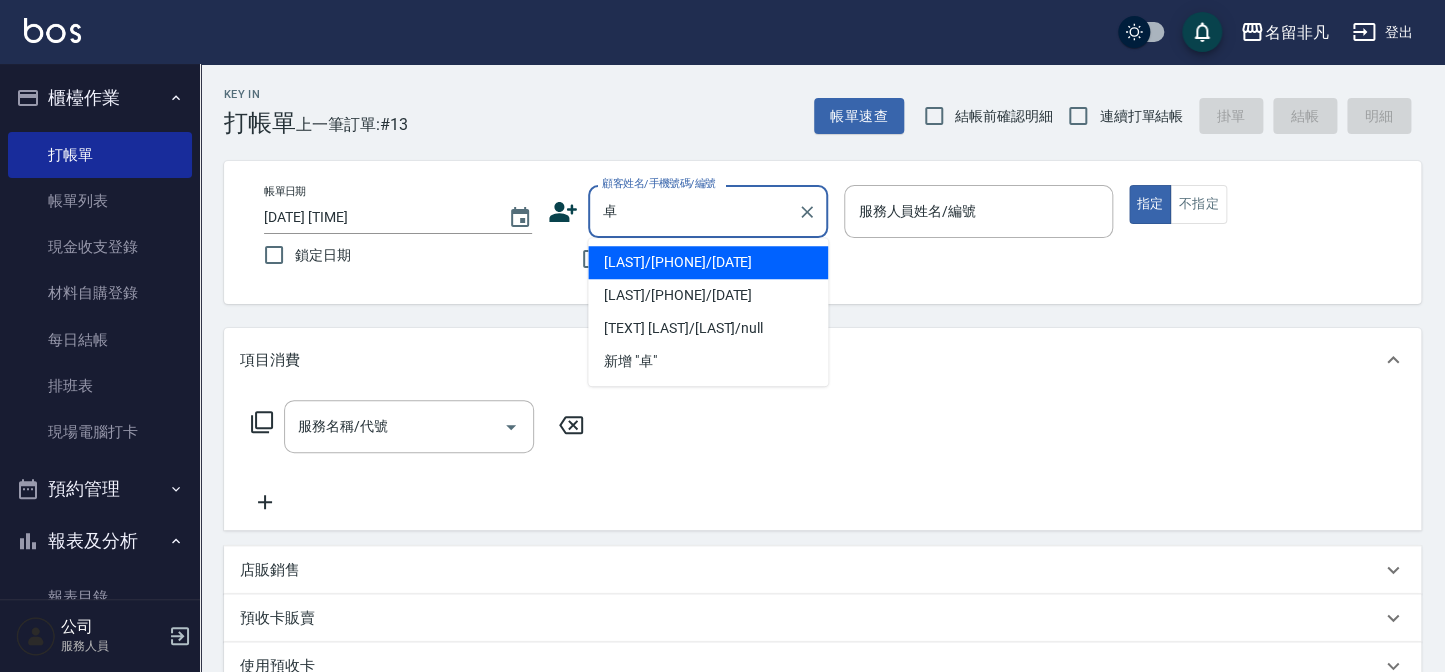 click on "[LAST]/[PHONE]/[DATE]" at bounding box center (708, 262) 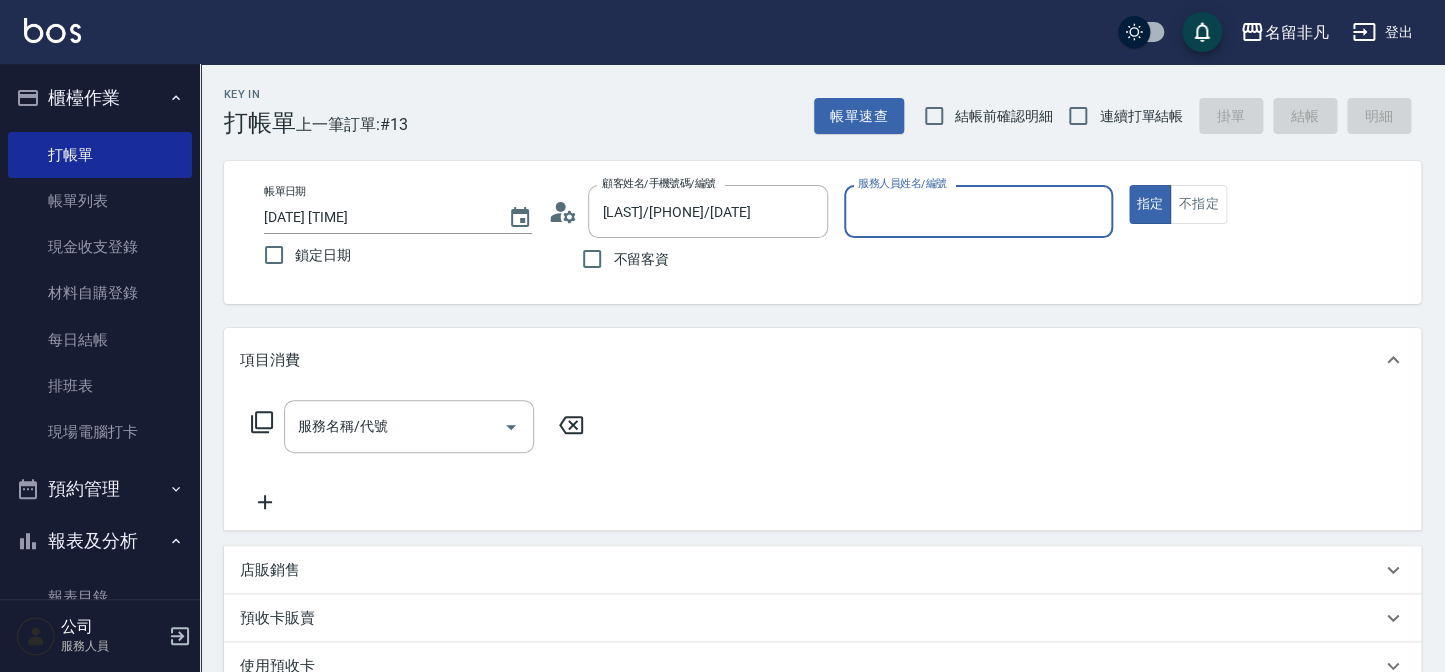 type on "[LAST]-[NUMBER]" 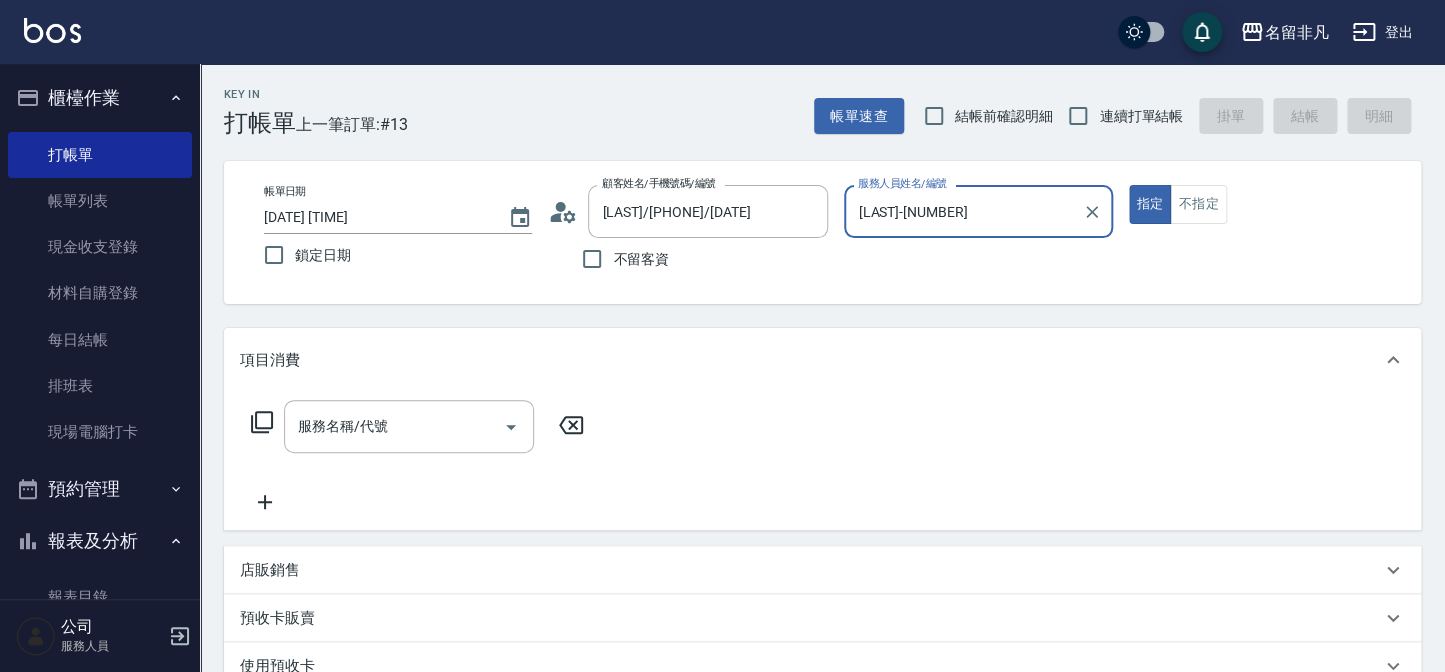 click on "服務名稱/代號 服務名稱/代號" at bounding box center [409, 426] 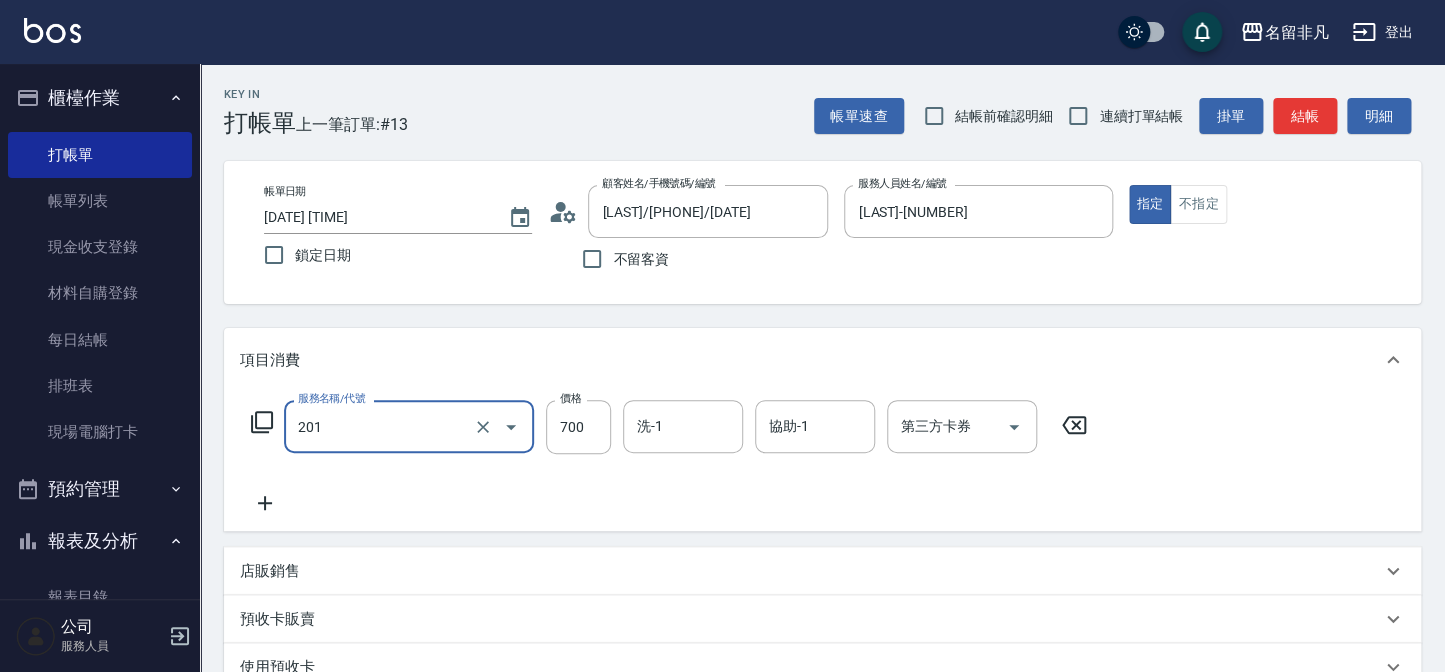 type on "洗+剪(201)" 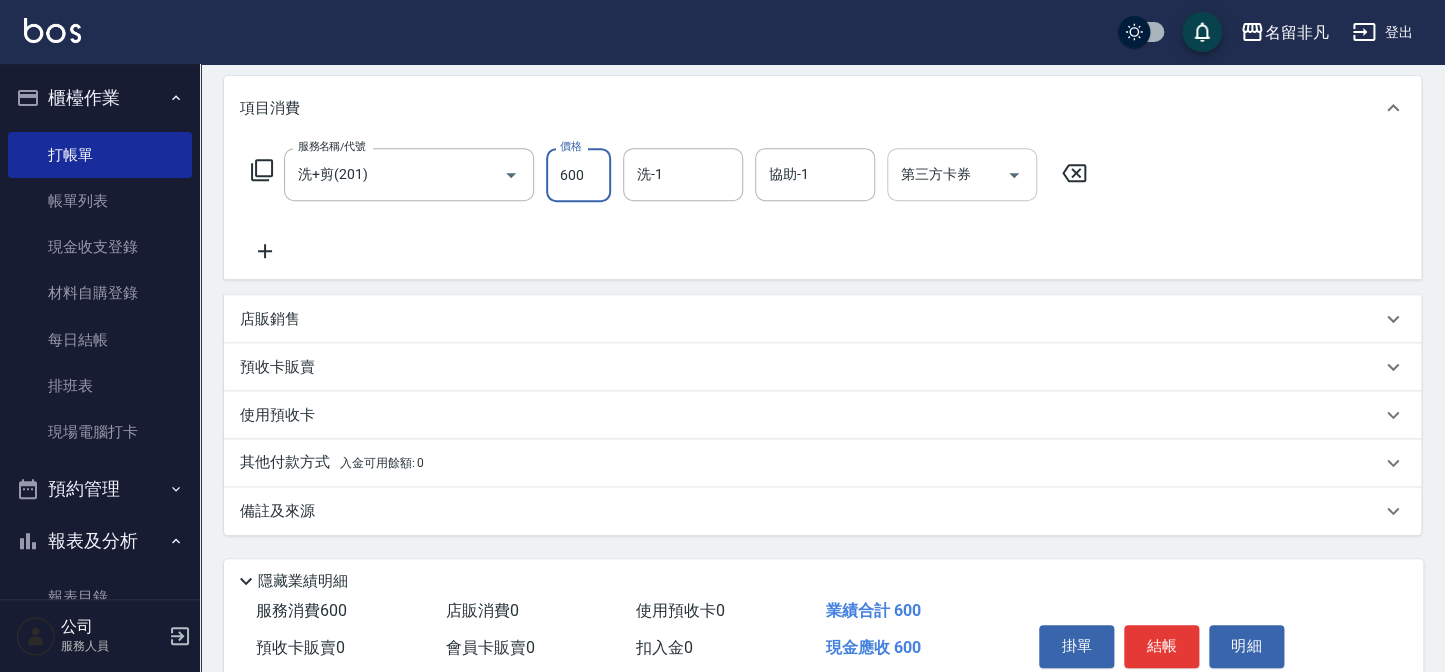 scroll, scrollTop: 337, scrollLeft: 0, axis: vertical 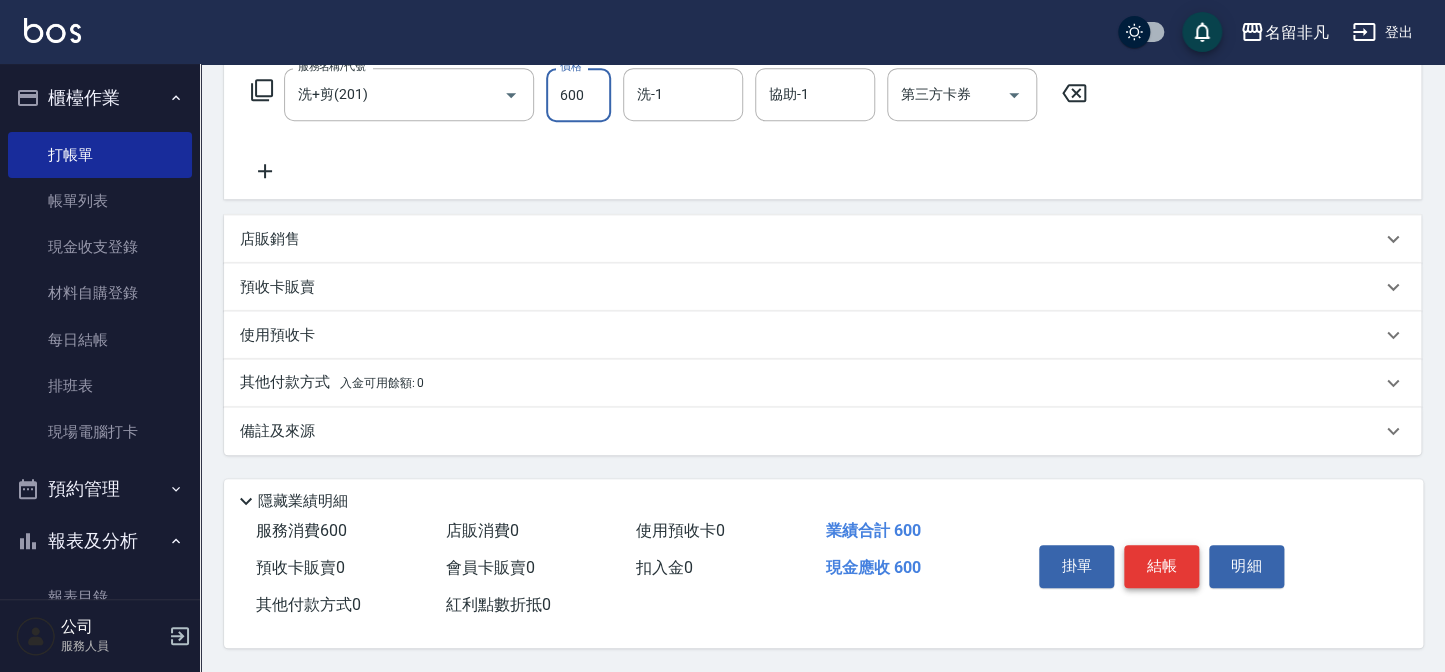 type on "600" 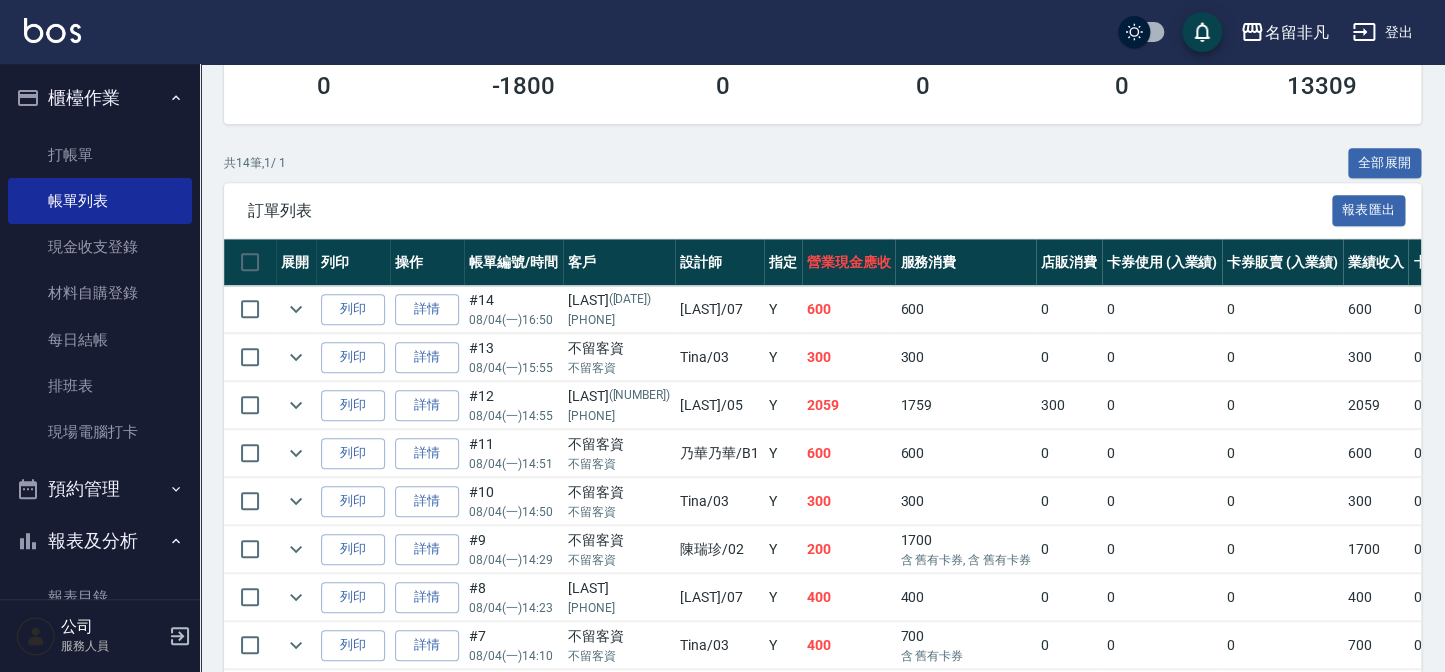 scroll, scrollTop: 454, scrollLeft: 0, axis: vertical 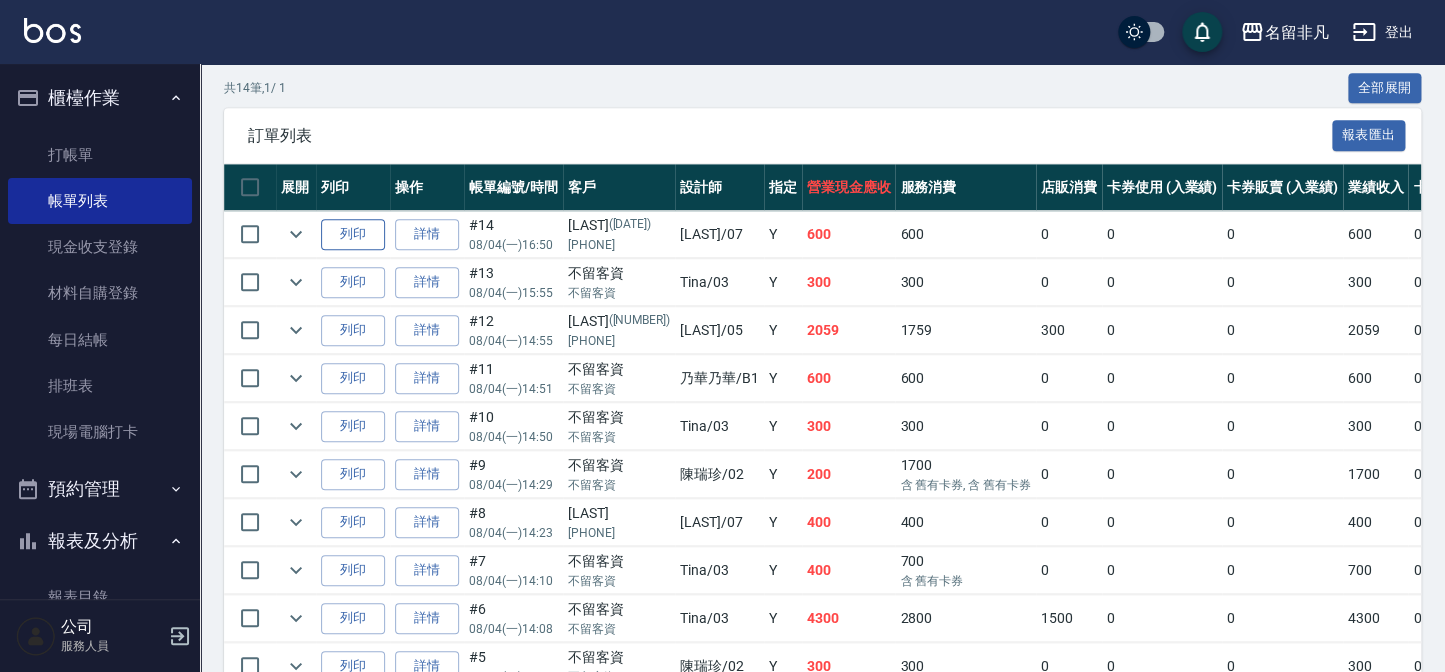 click on "列印" at bounding box center (353, 234) 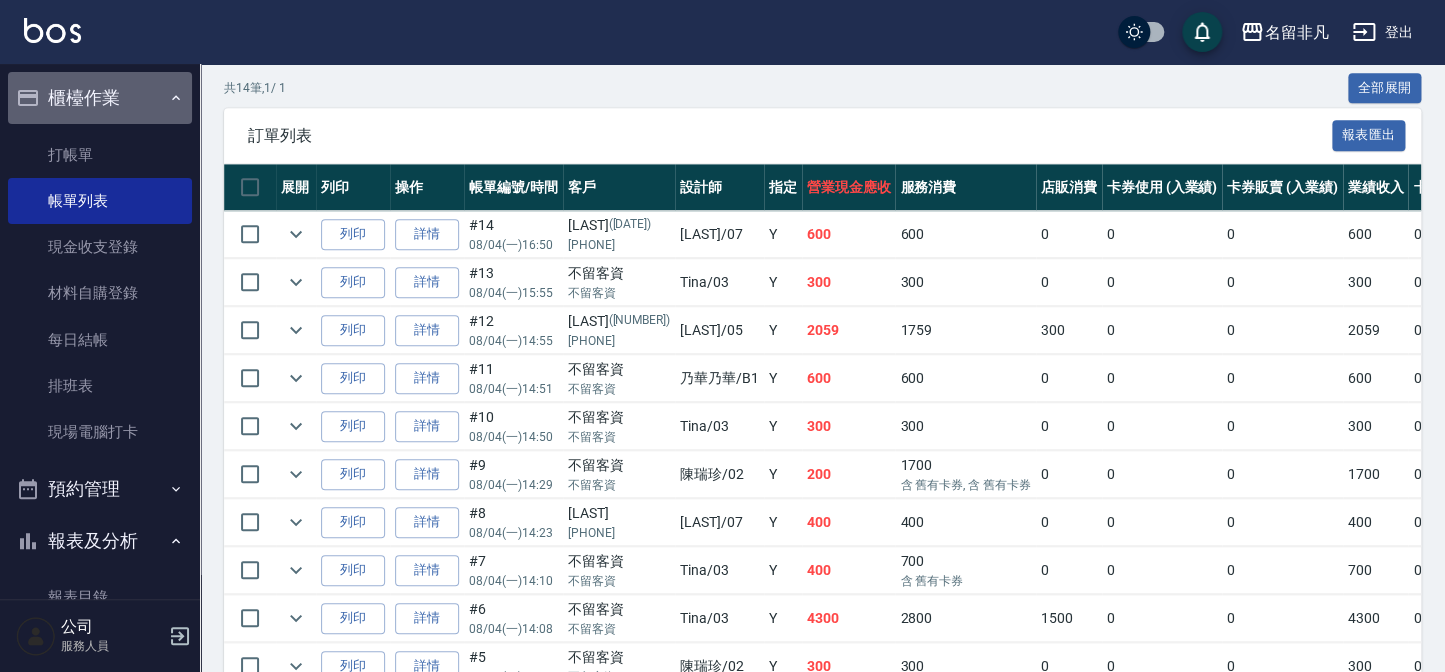 click on "櫃檯作業" at bounding box center [100, 98] 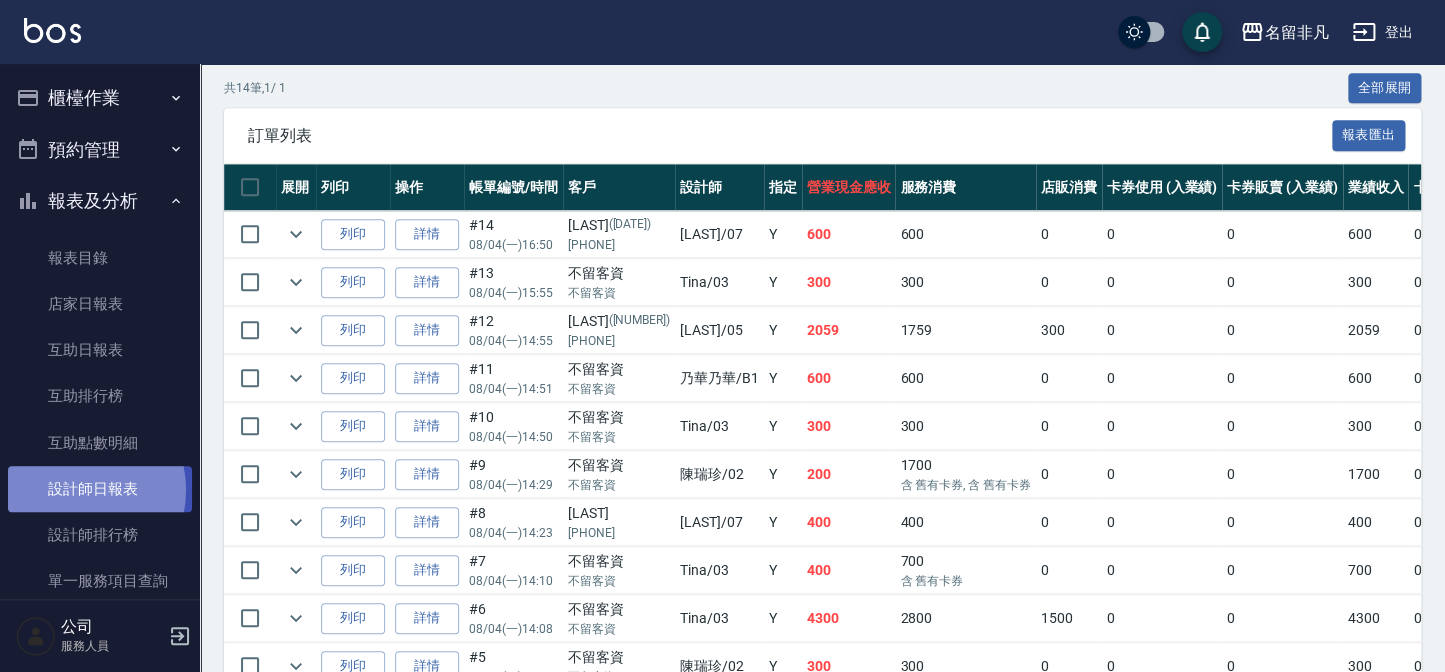 click on "設計師日報表" at bounding box center [100, 489] 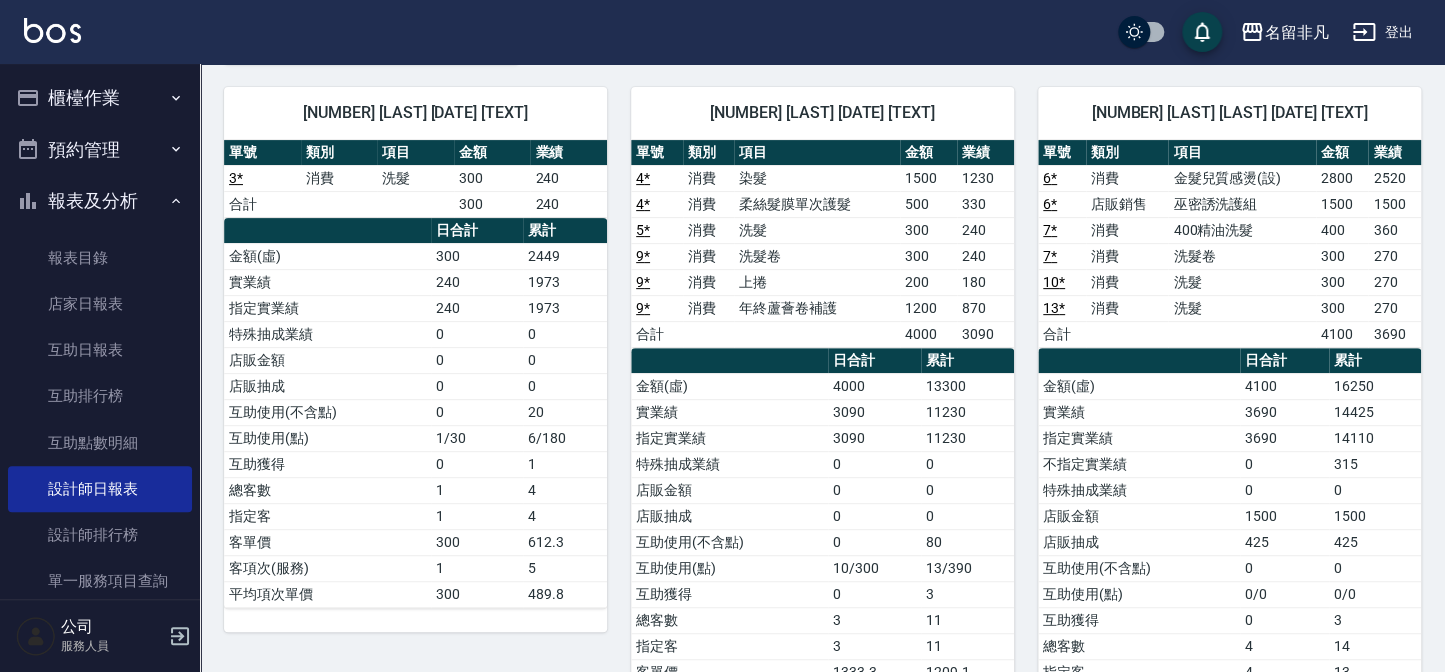 scroll, scrollTop: 90, scrollLeft: 0, axis: vertical 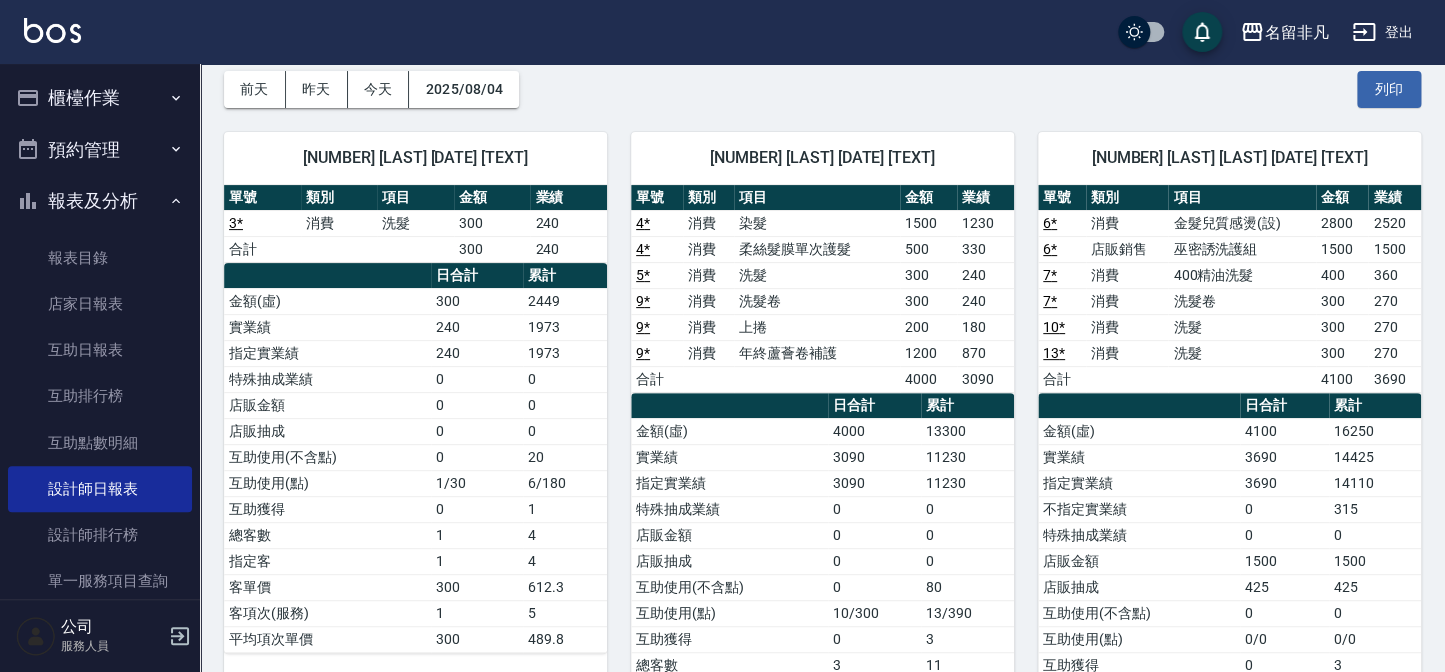 click on "報表及分析" at bounding box center [100, 201] 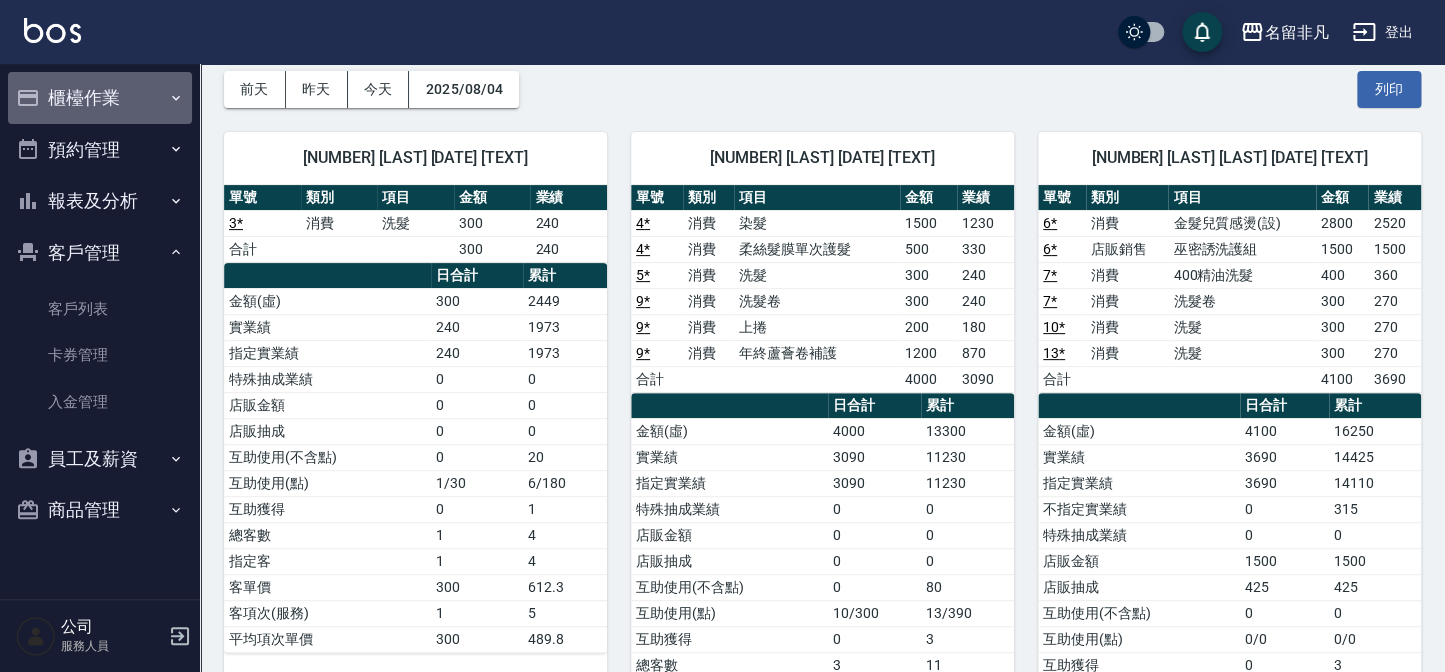 click on "櫃檯作業" at bounding box center (100, 98) 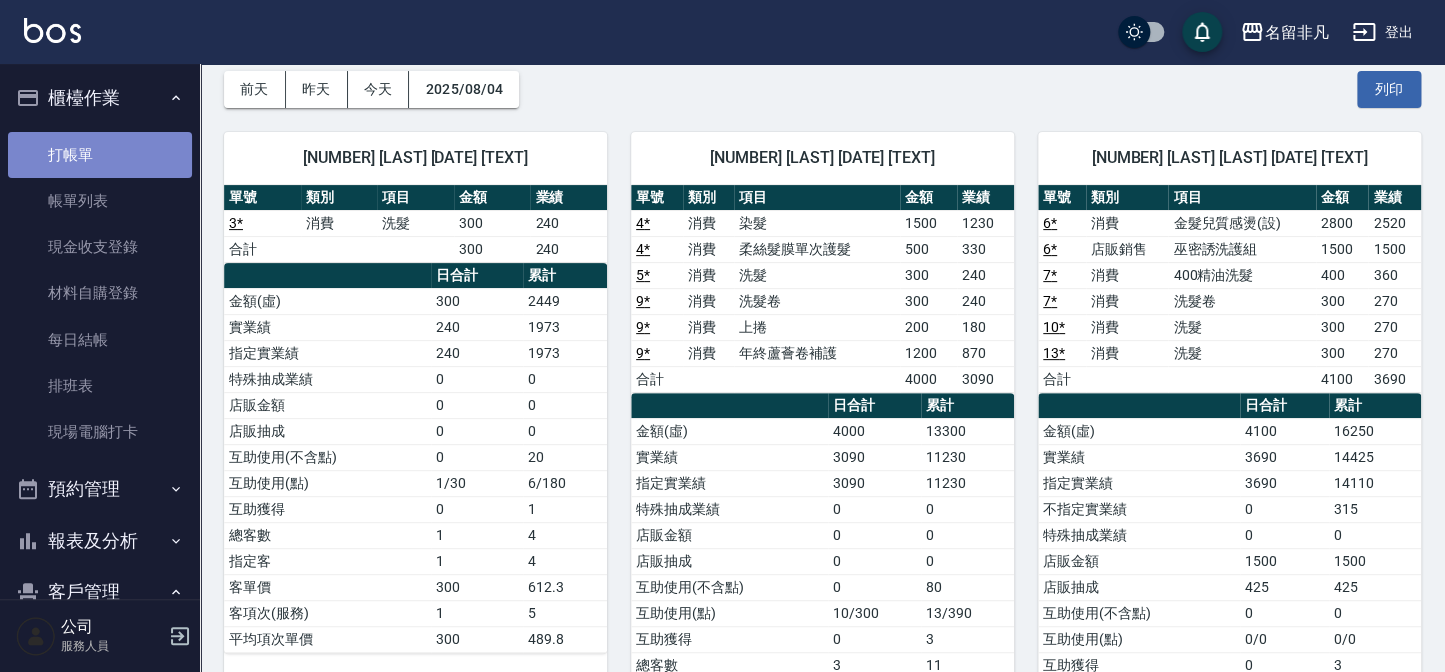 click on "打帳單" at bounding box center (100, 155) 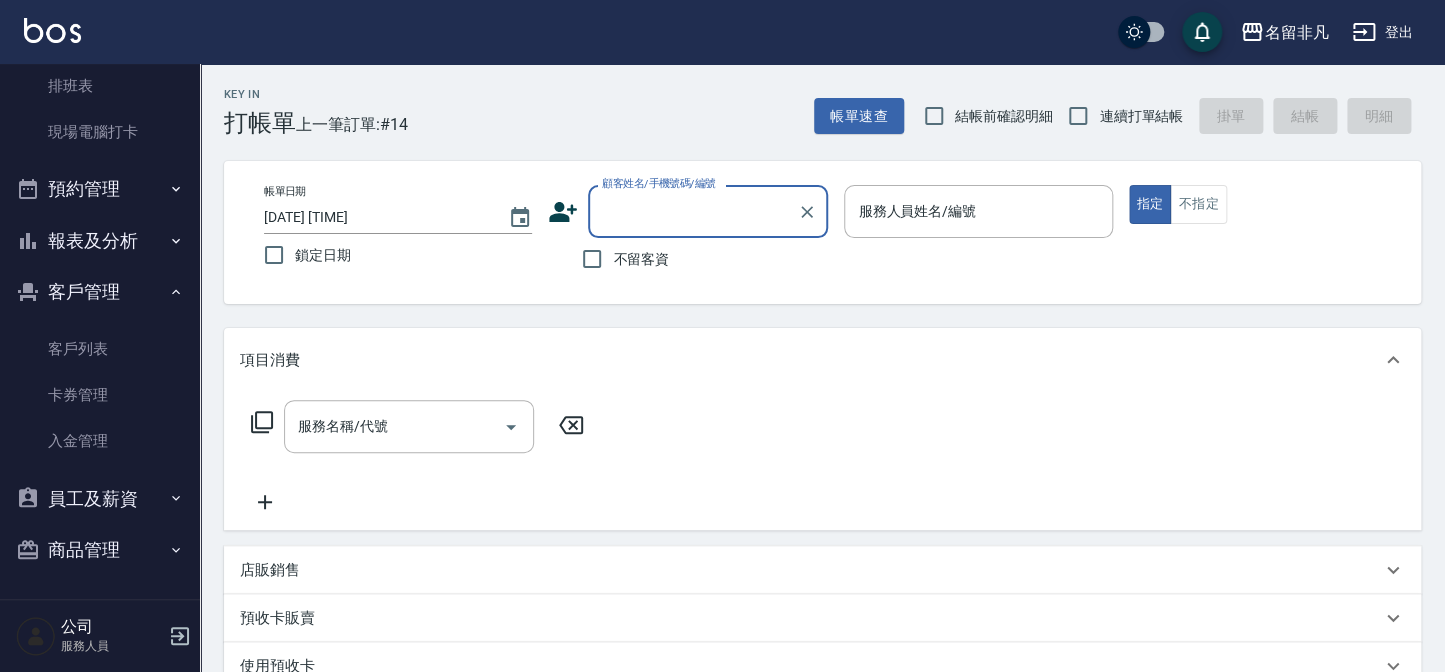 click on "客戶管理" at bounding box center (100, 292) 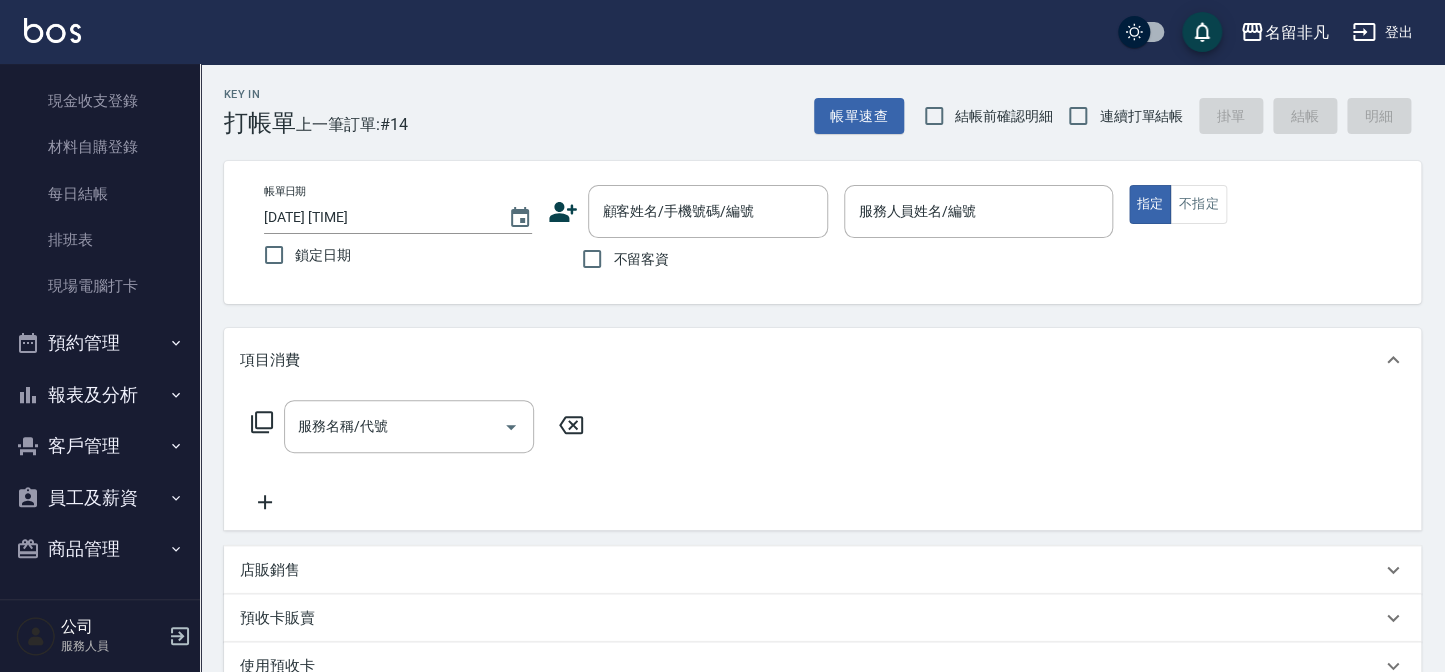 scroll, scrollTop: 146, scrollLeft: 0, axis: vertical 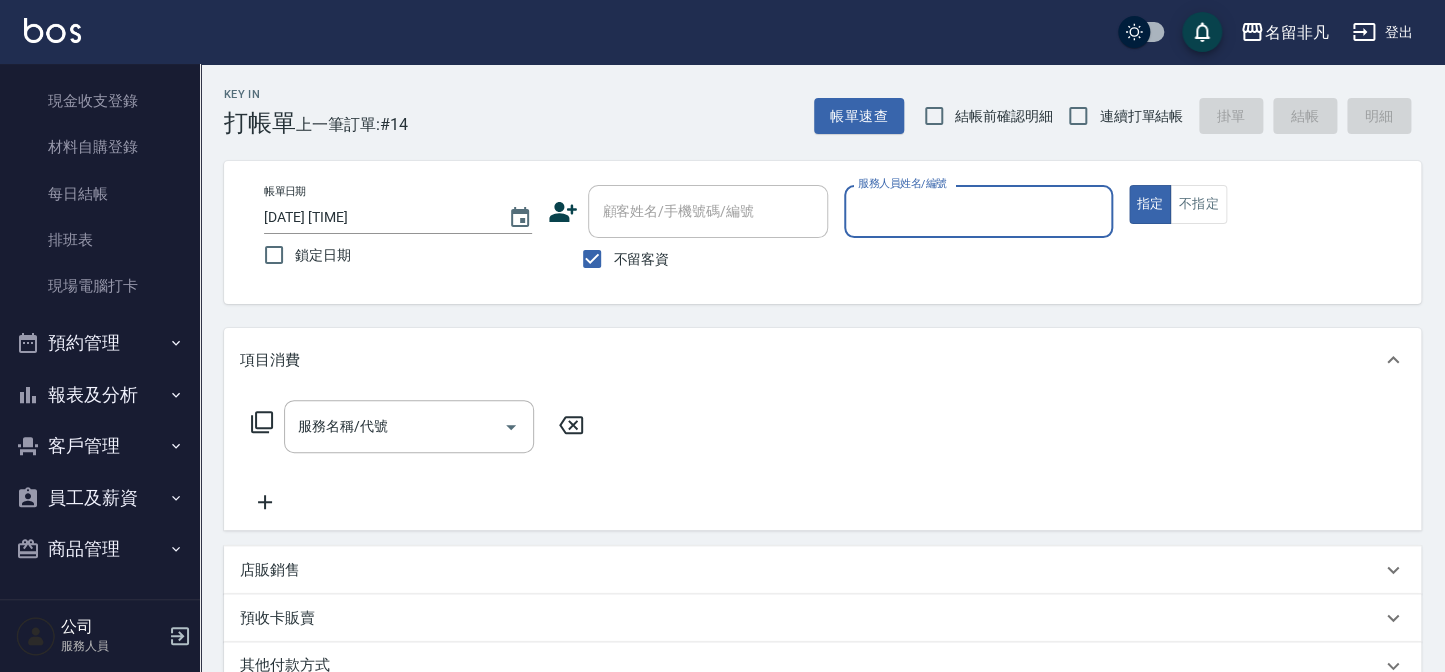 click on "服務人員姓名/編號" at bounding box center (978, 211) 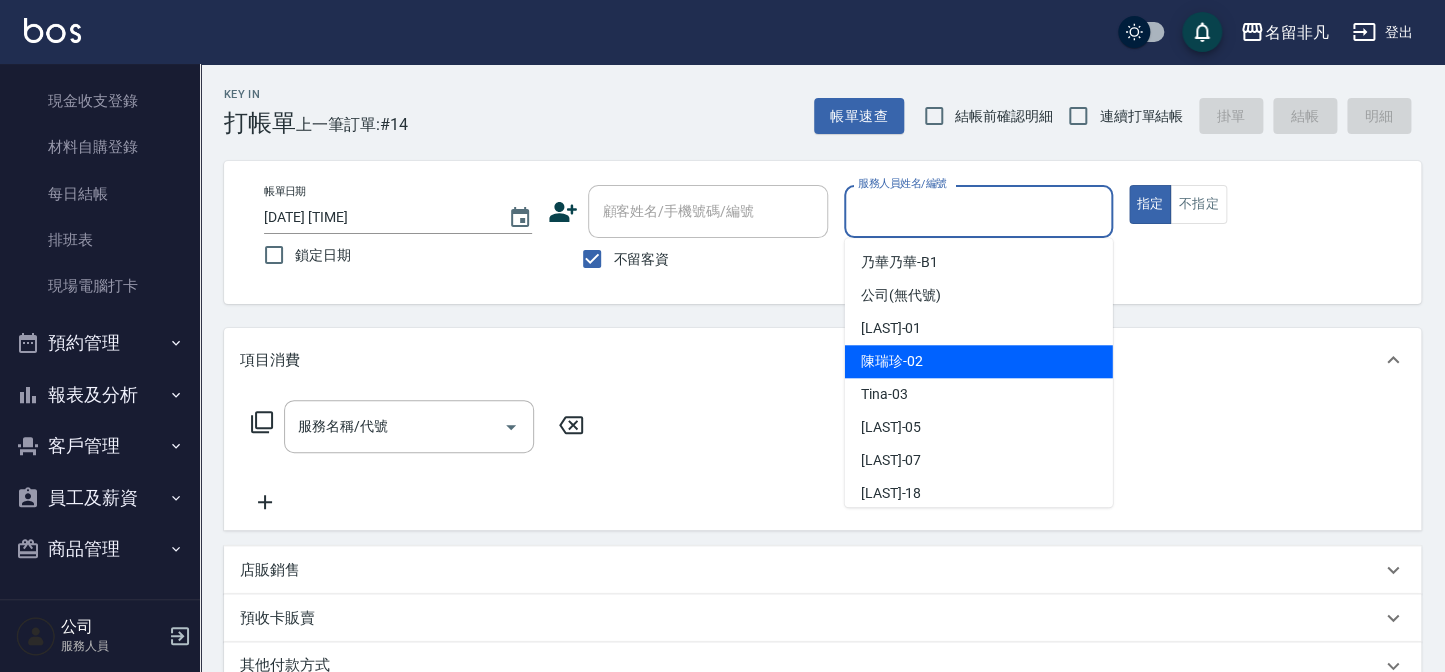 click on "[LAST] -[NUMBER]" at bounding box center [979, 361] 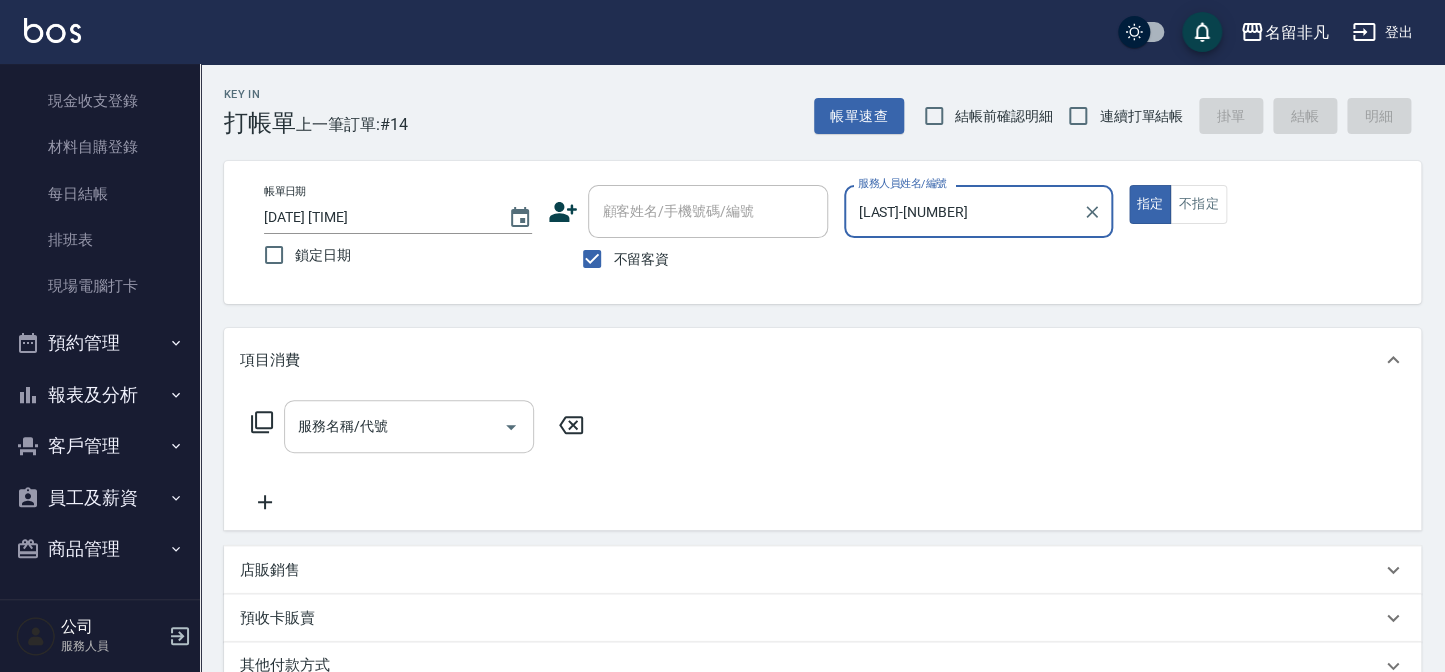 click on "服務名稱/代號" at bounding box center [394, 426] 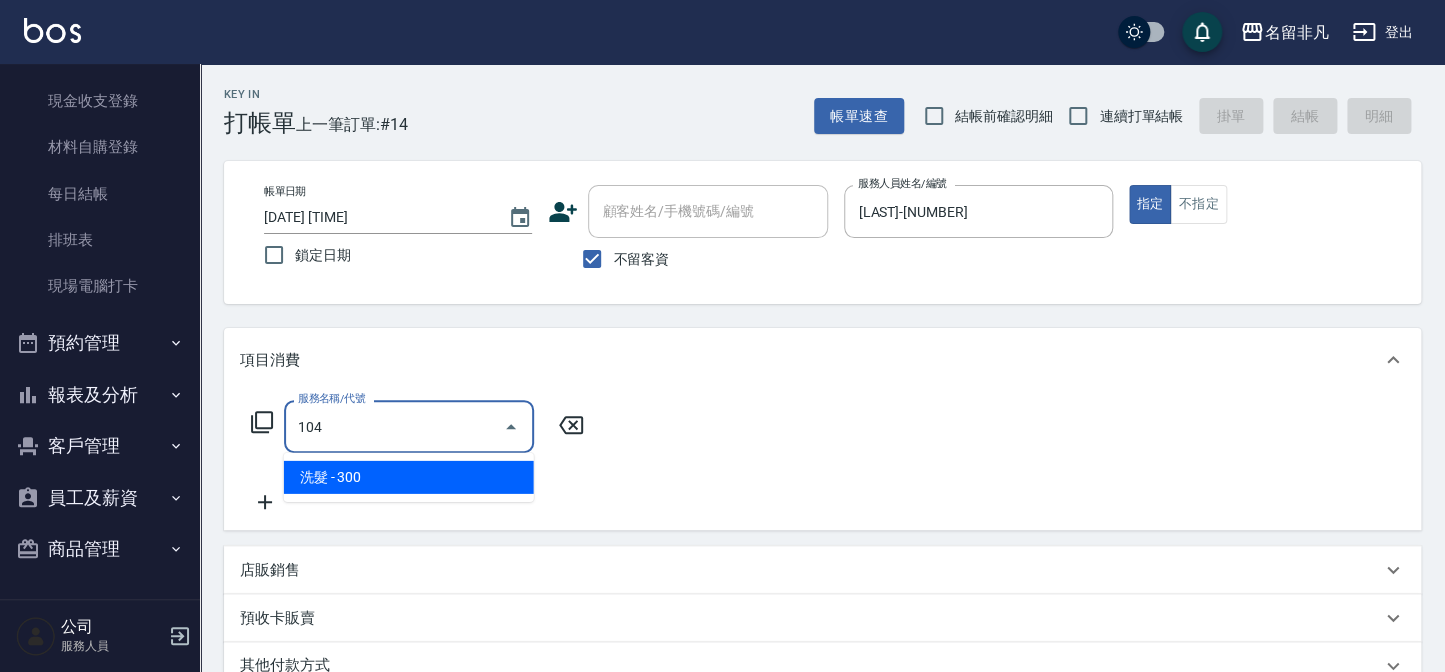 type on "洗髮(104)" 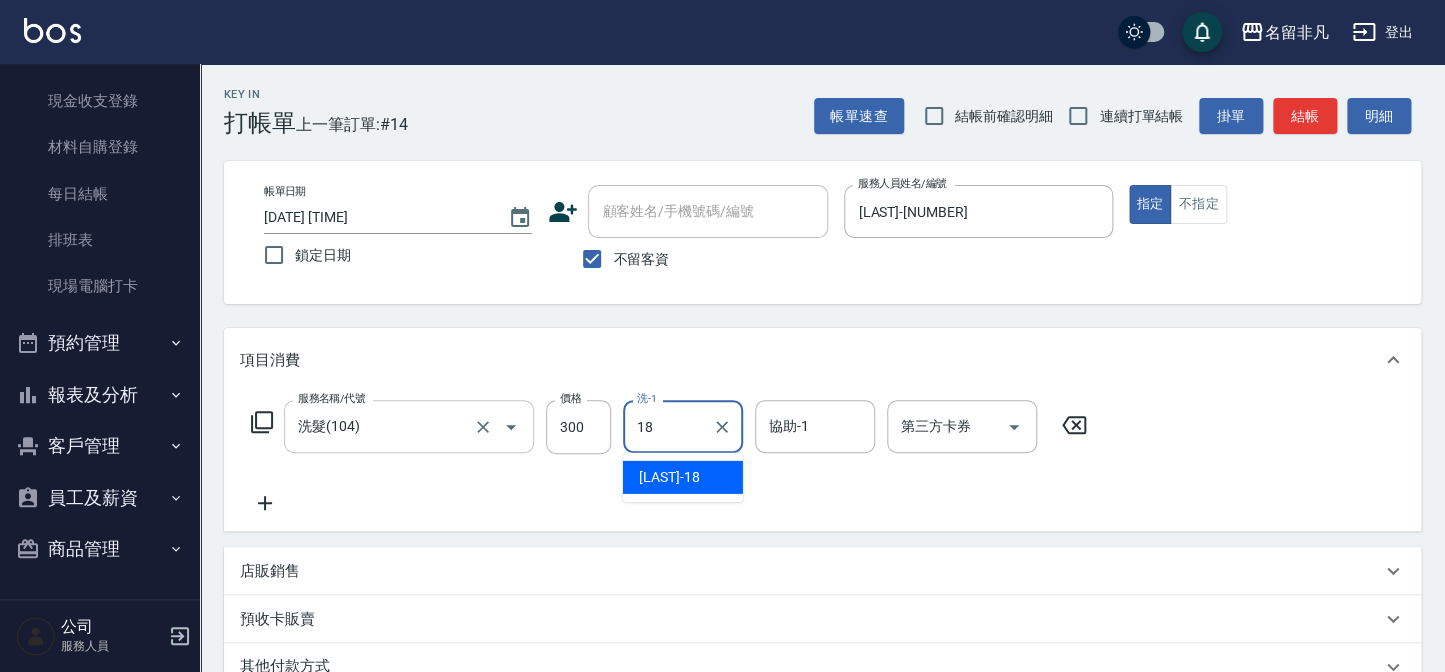 type on "[LAST]-[NUMBER]" 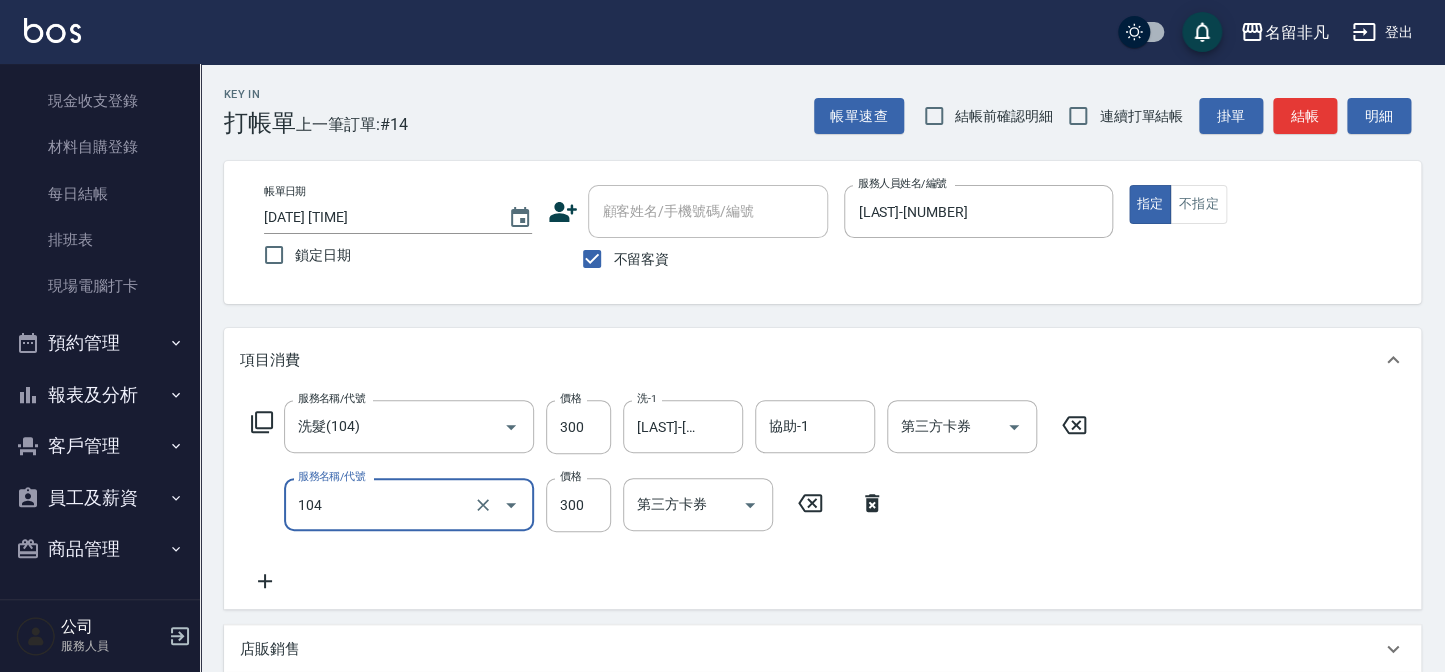 type on "洗髮(104)" 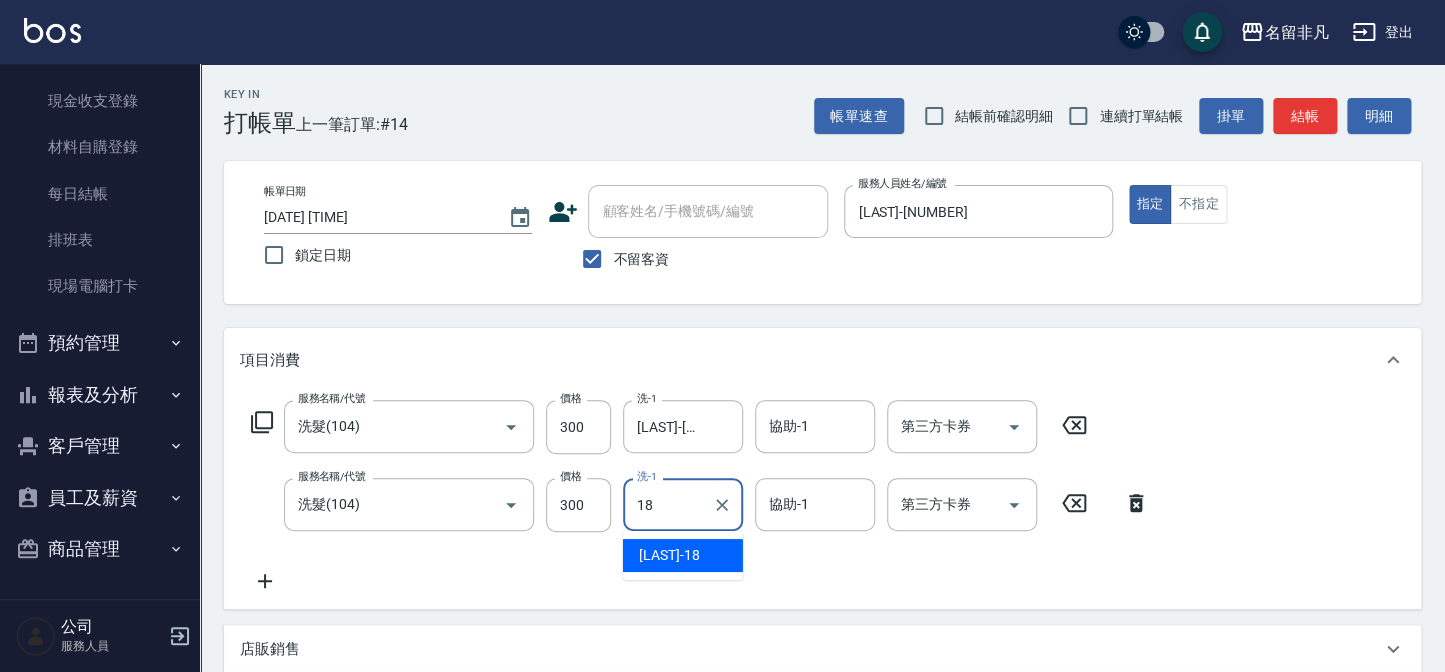 type on "[LAST]-[NUMBER]" 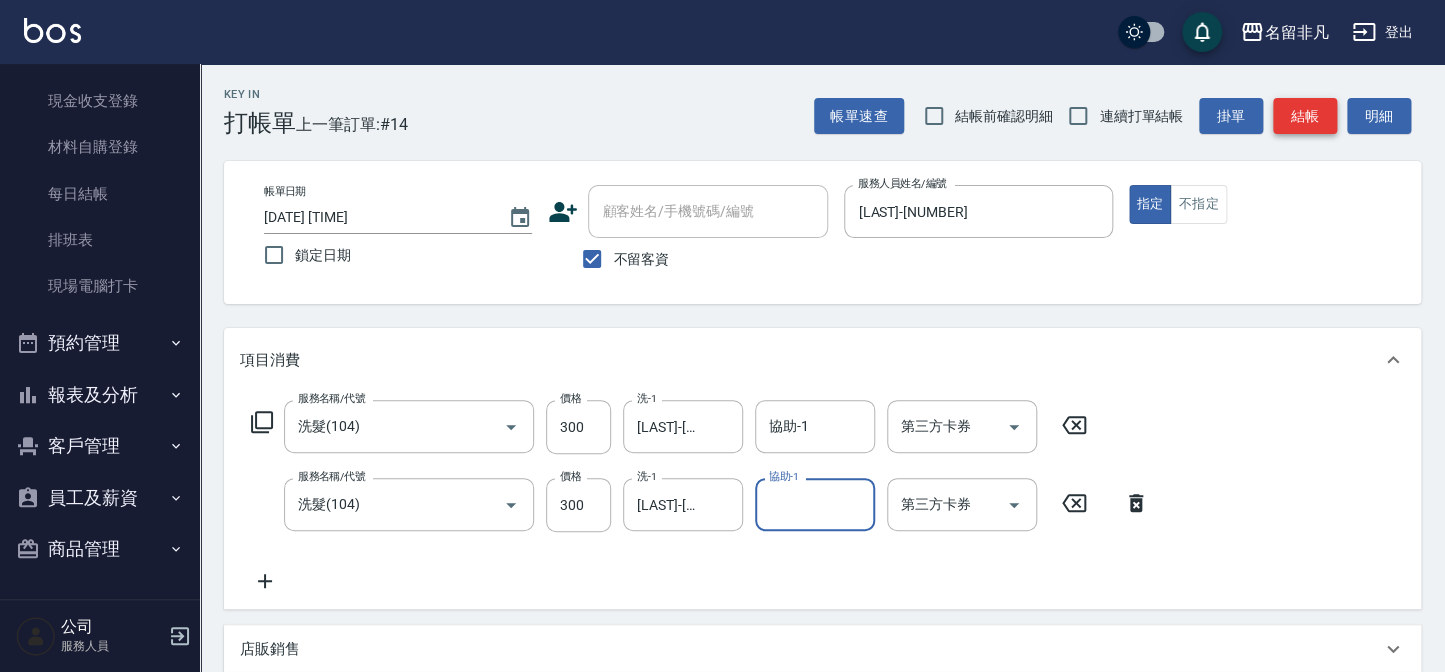 click on "結帳" at bounding box center (1305, 116) 